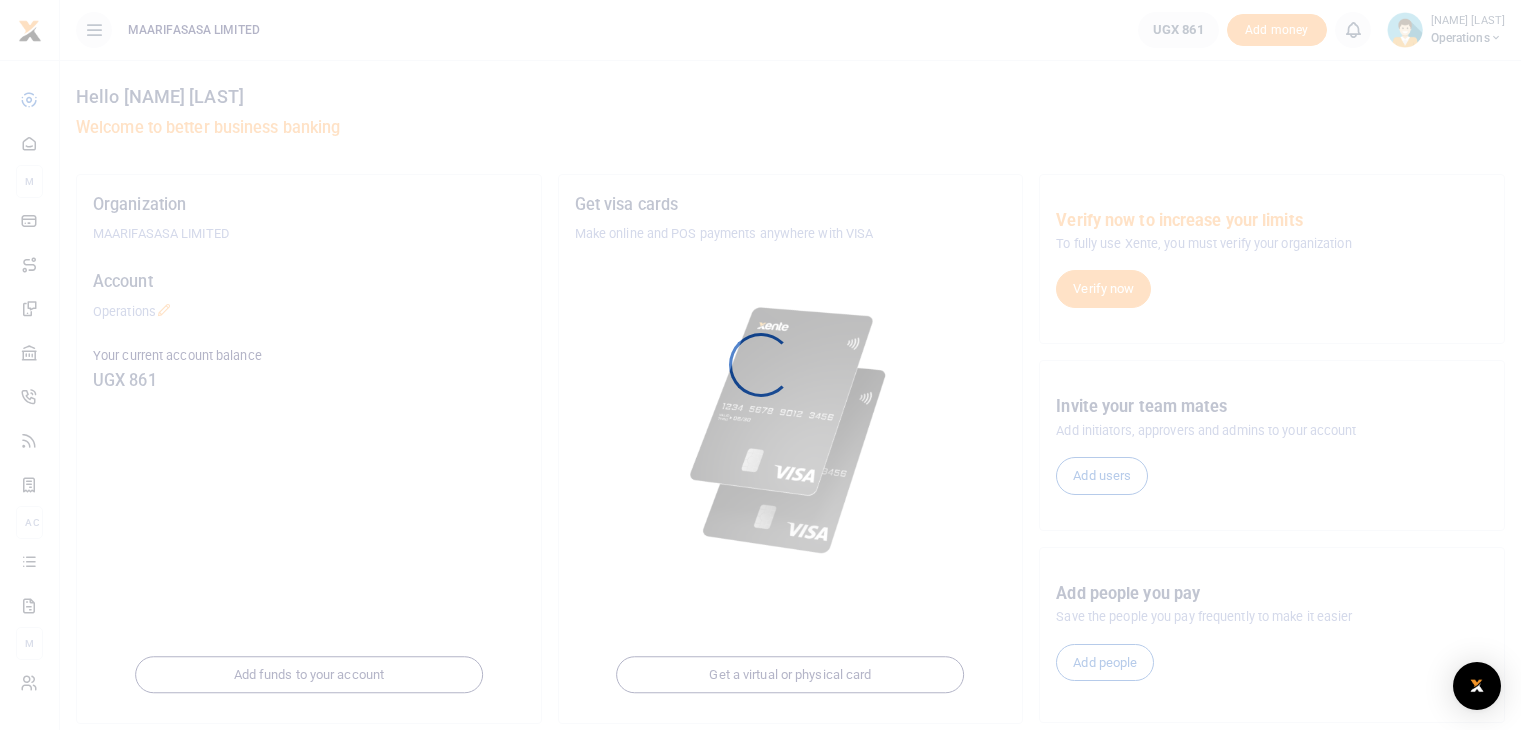 scroll, scrollTop: 0, scrollLeft: 0, axis: both 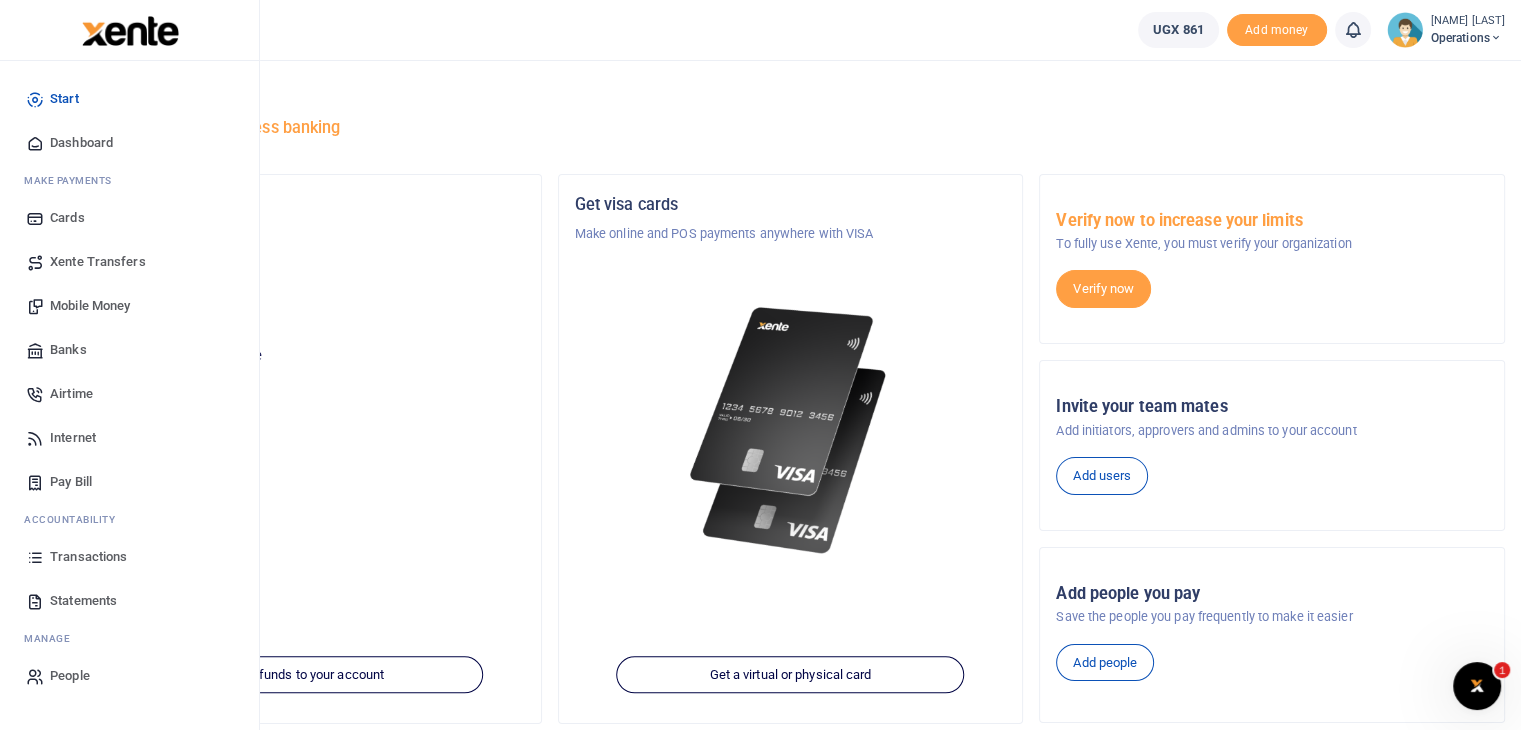 click on "Transactions" at bounding box center [88, 557] 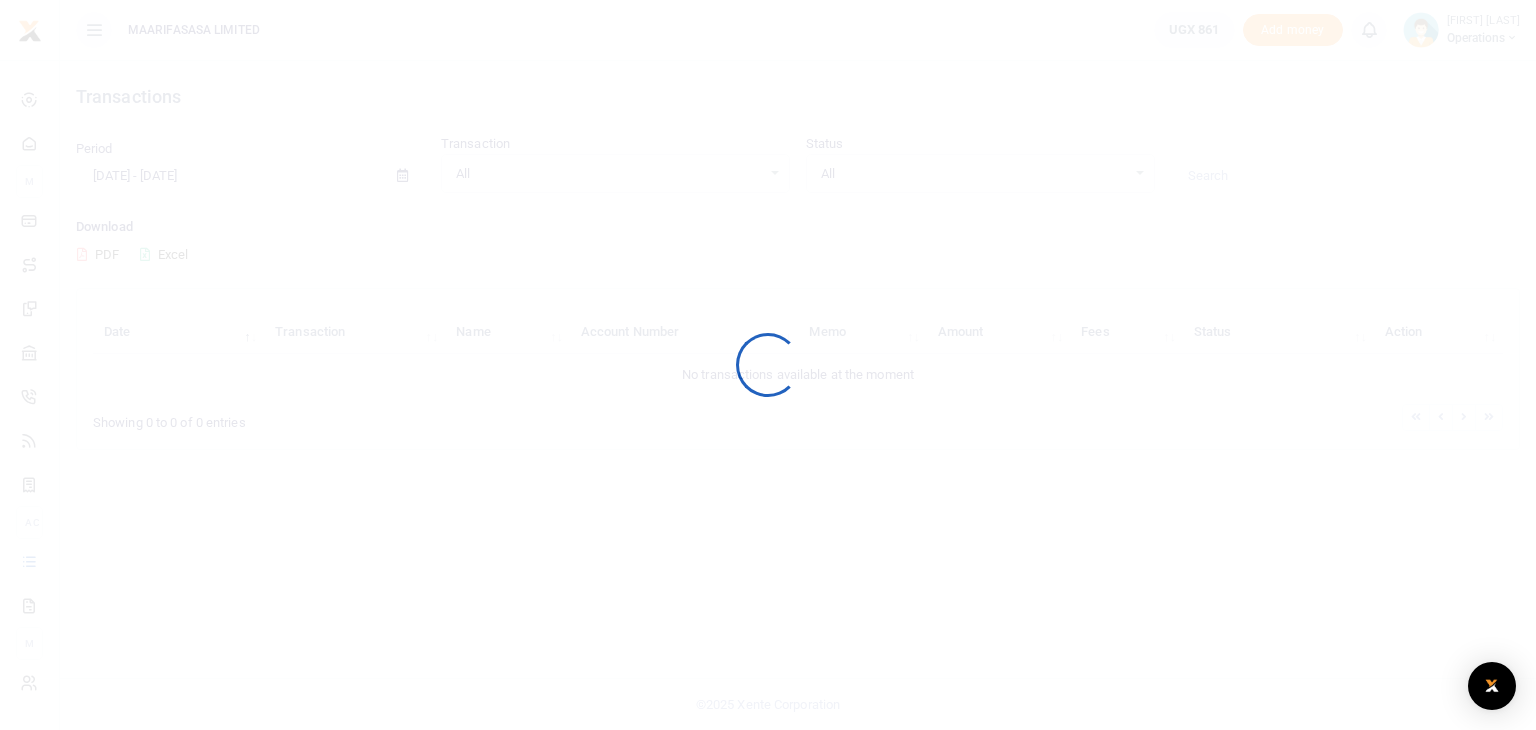 scroll, scrollTop: 0, scrollLeft: 0, axis: both 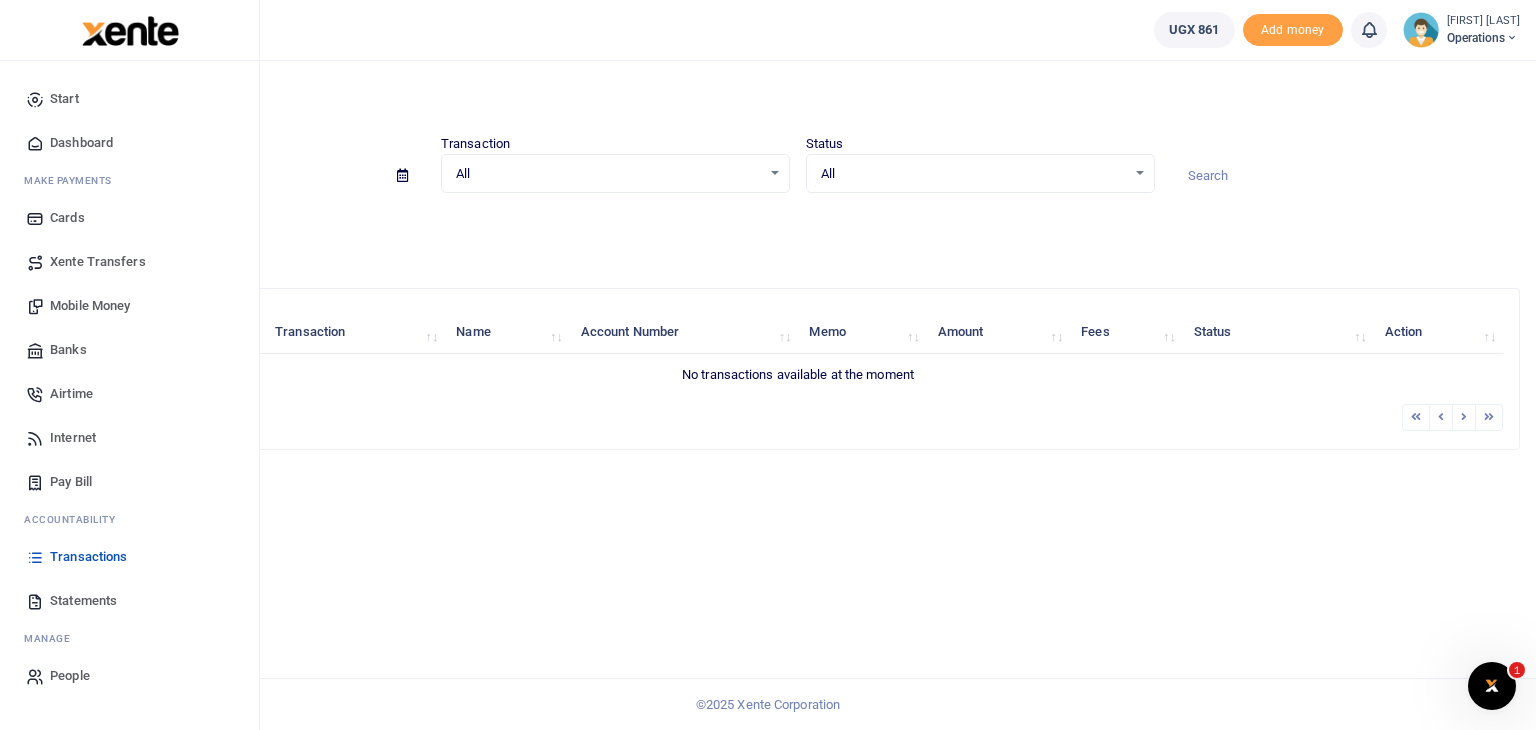 click on "Mobile Money" at bounding box center (90, 306) 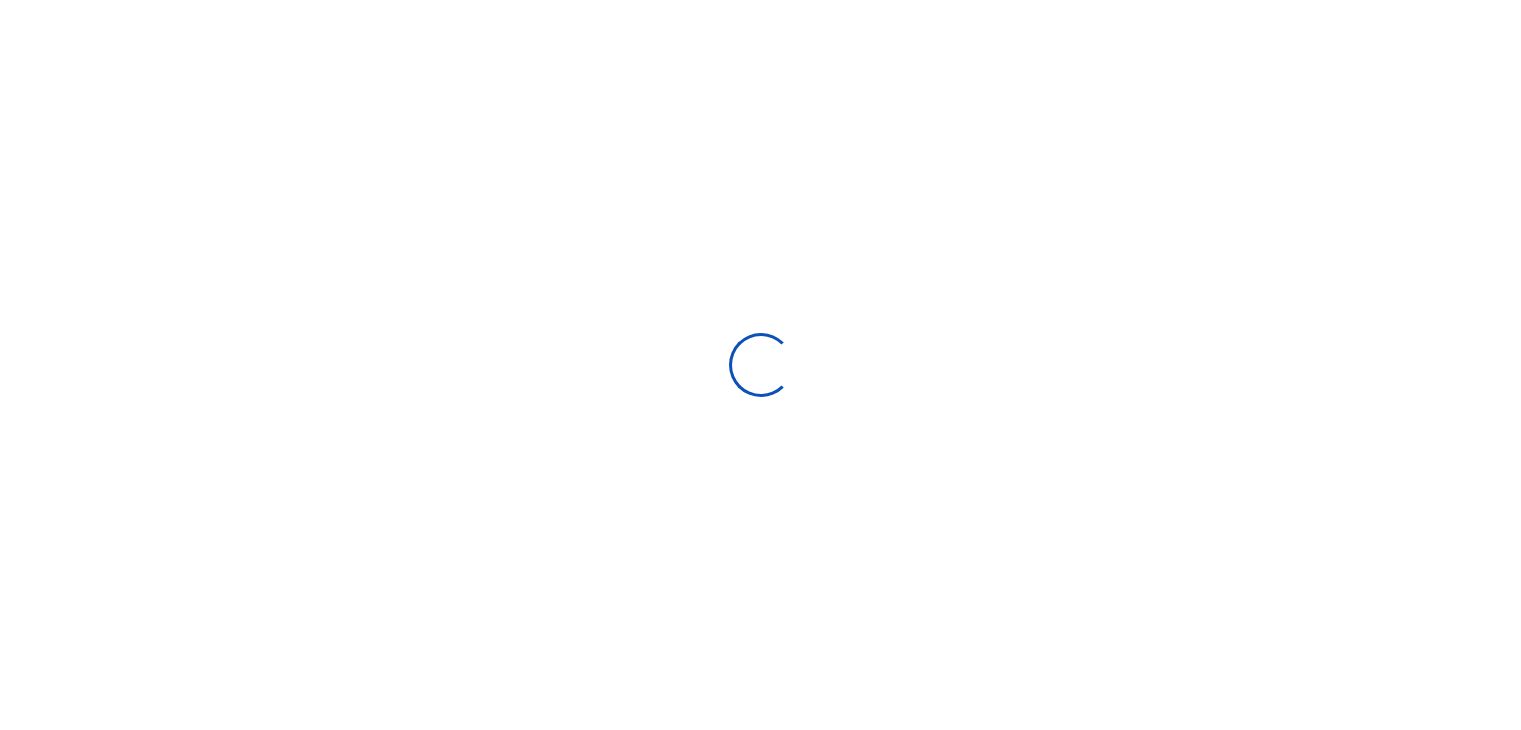 scroll, scrollTop: 0, scrollLeft: 0, axis: both 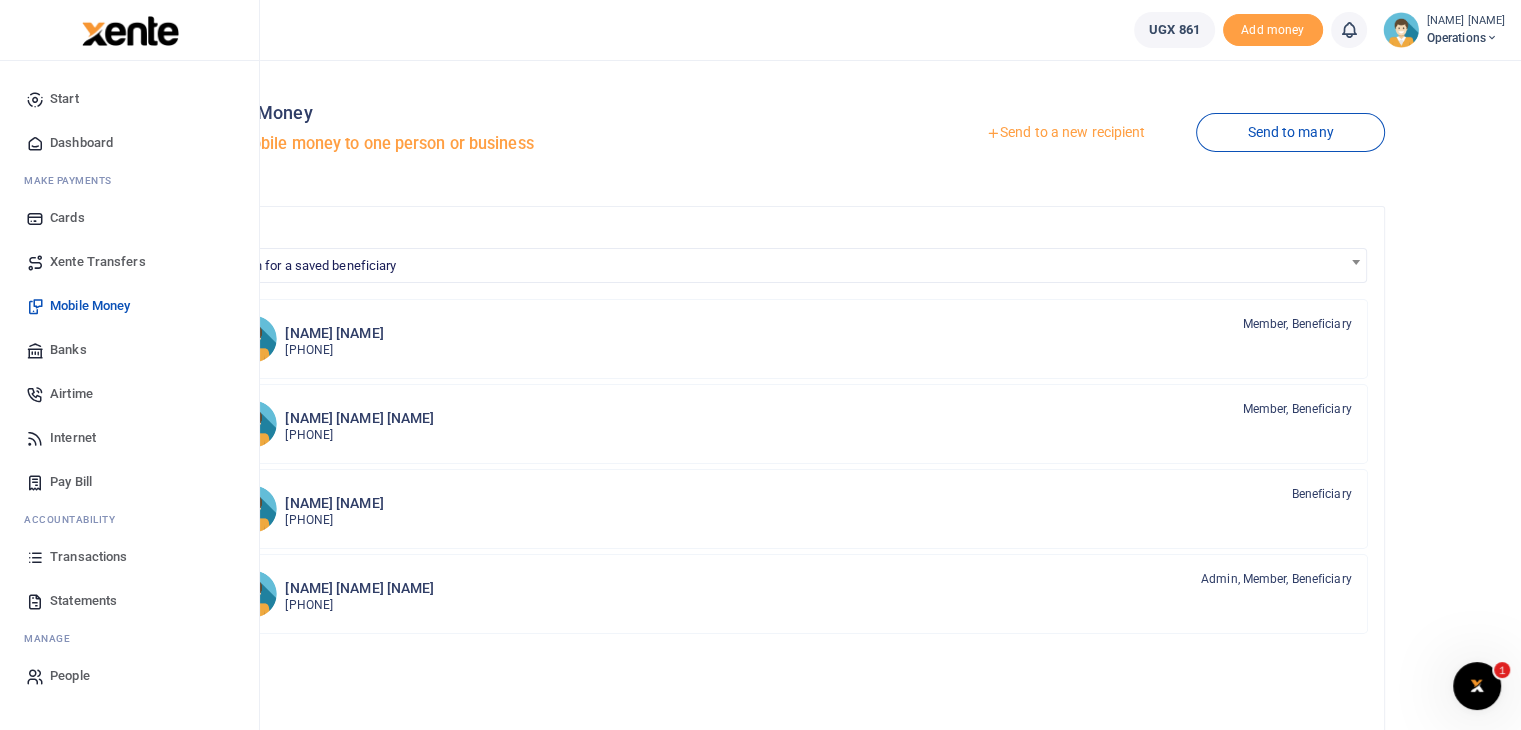 click on "Banks" at bounding box center [68, 350] 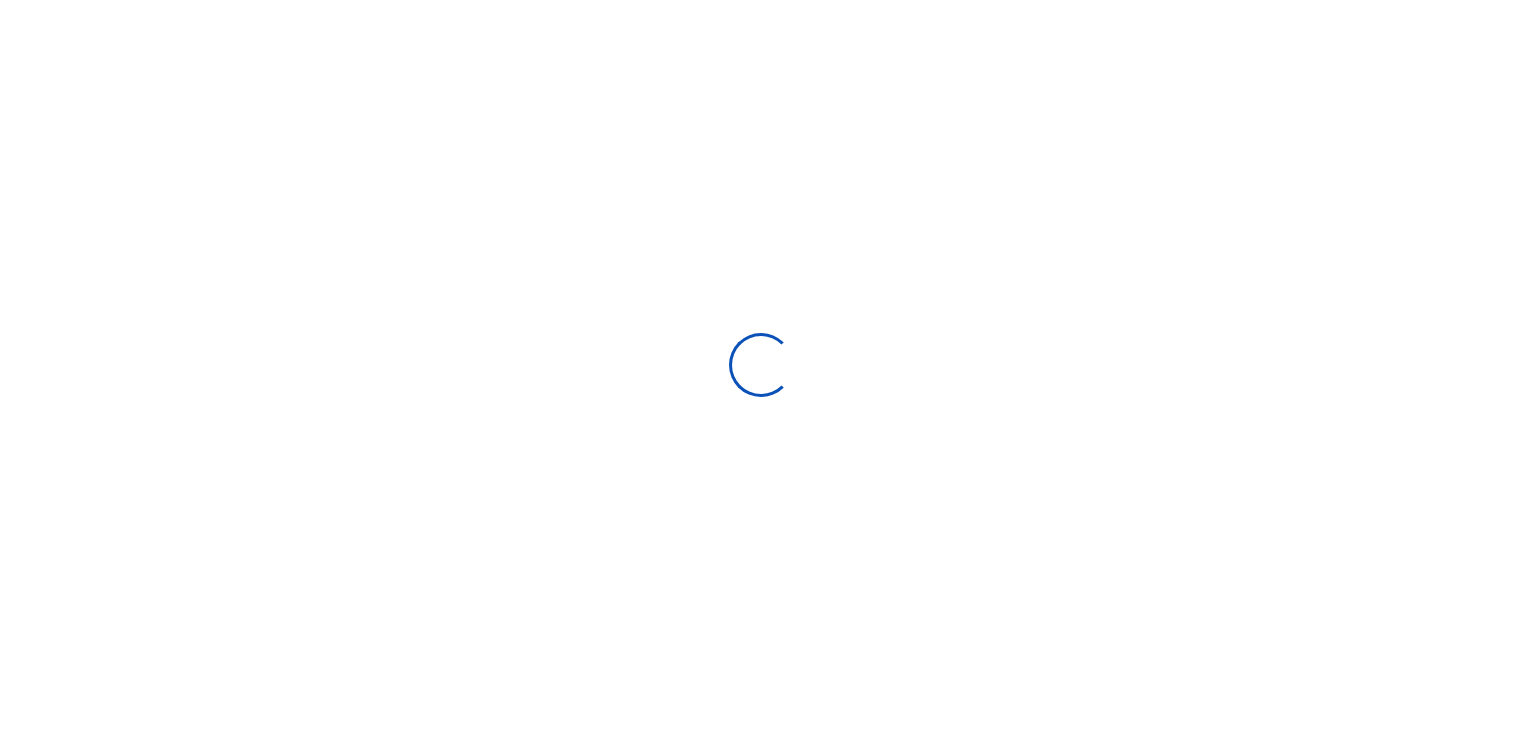 scroll, scrollTop: 0, scrollLeft: 0, axis: both 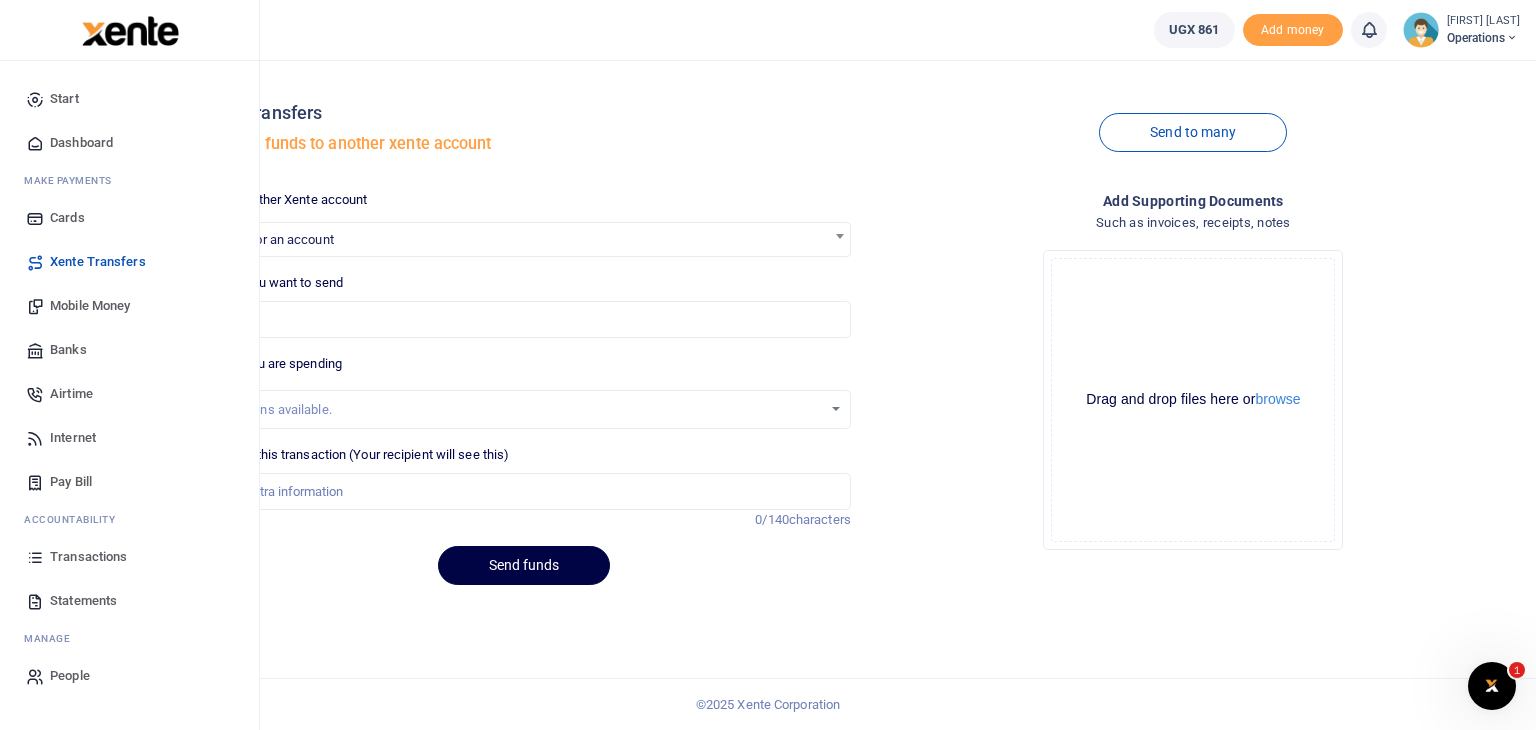 click on "Banks" at bounding box center [68, 350] 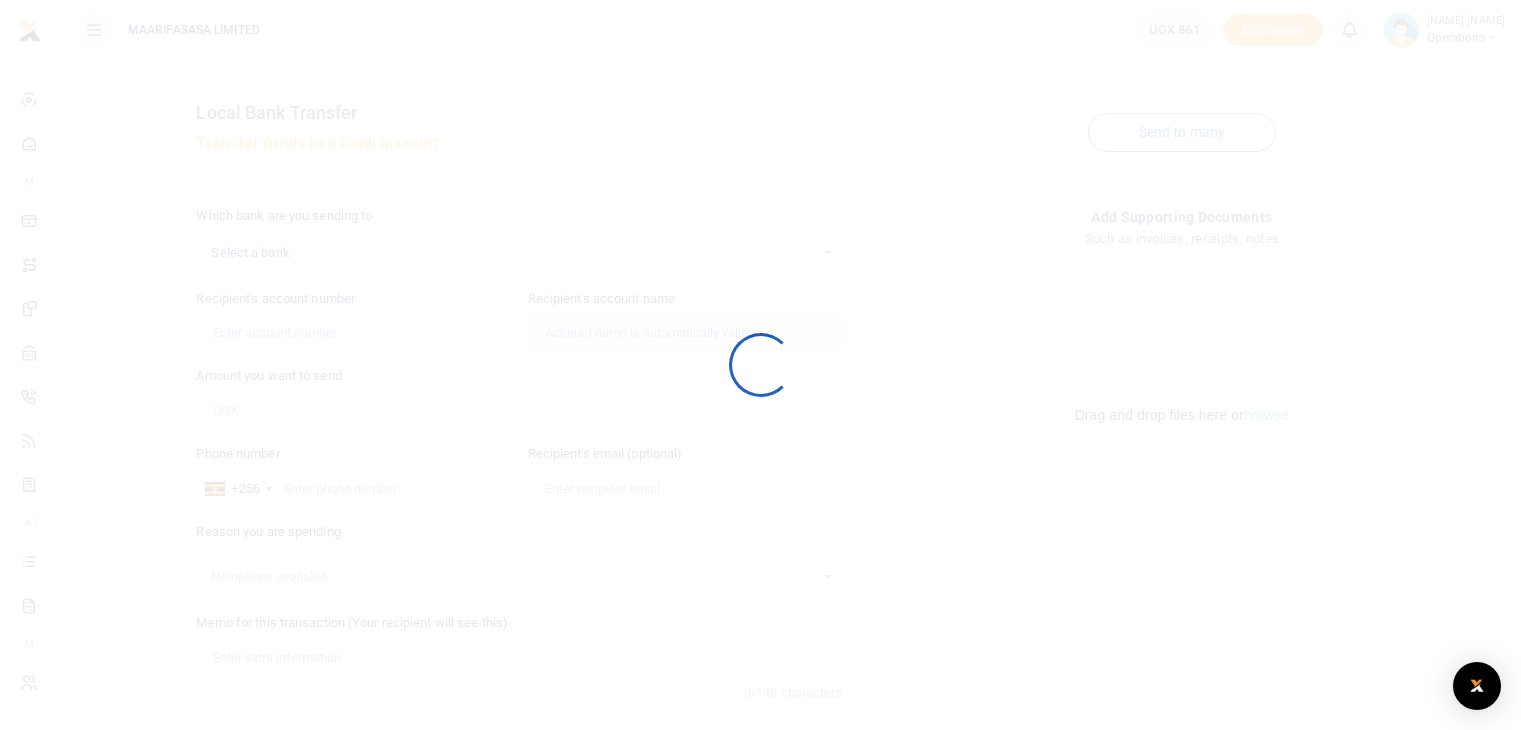 scroll, scrollTop: 0, scrollLeft: 0, axis: both 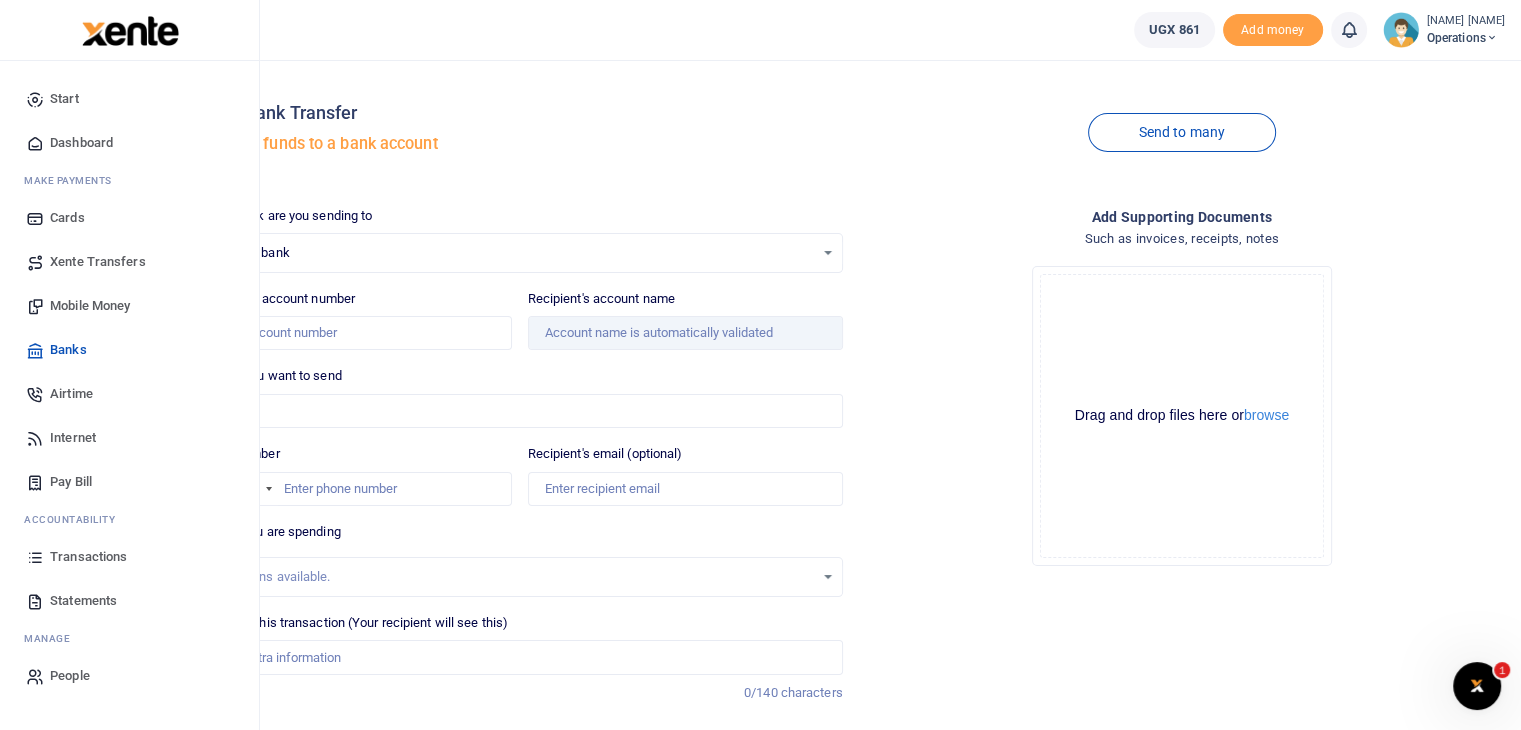 click on "Xente Transfers" at bounding box center [98, 262] 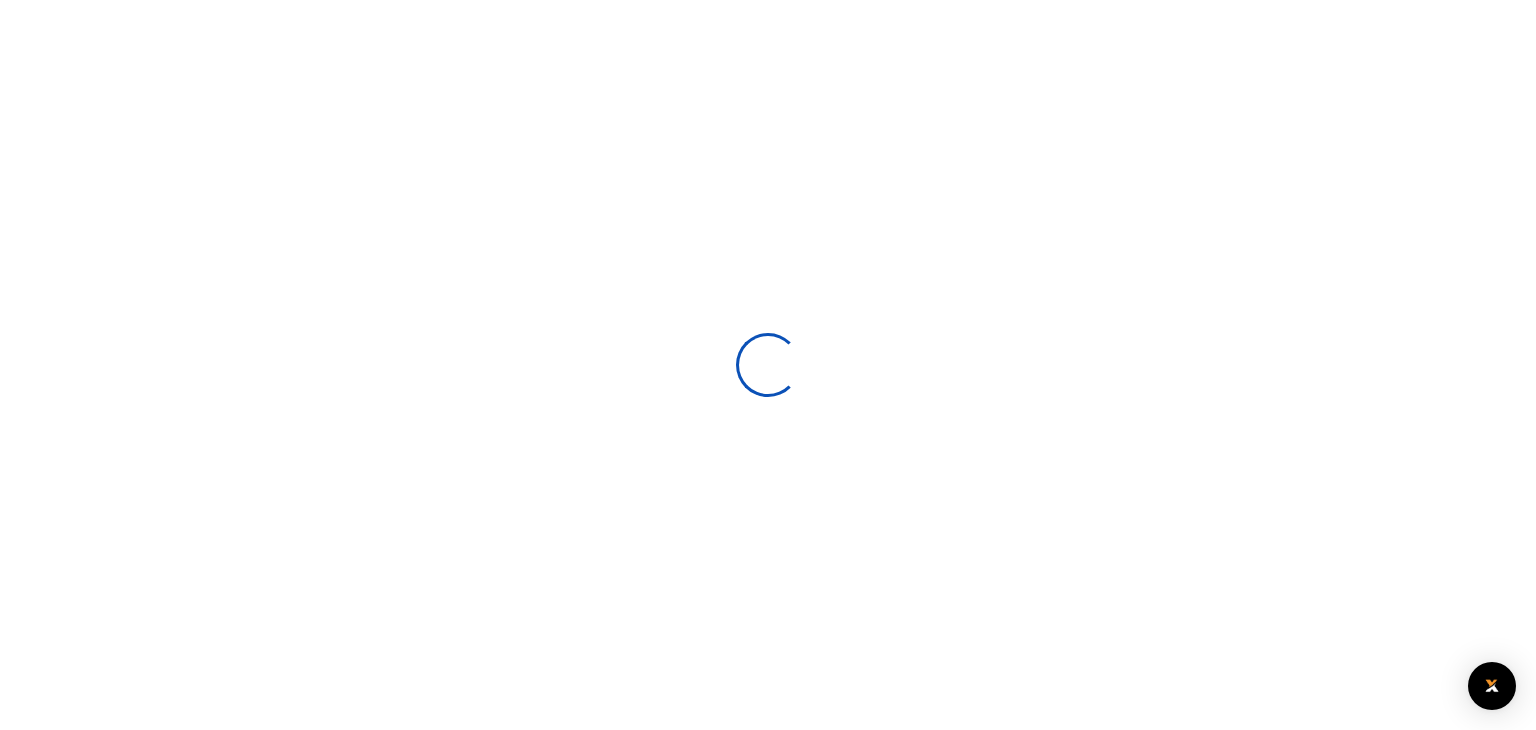 scroll, scrollTop: 0, scrollLeft: 0, axis: both 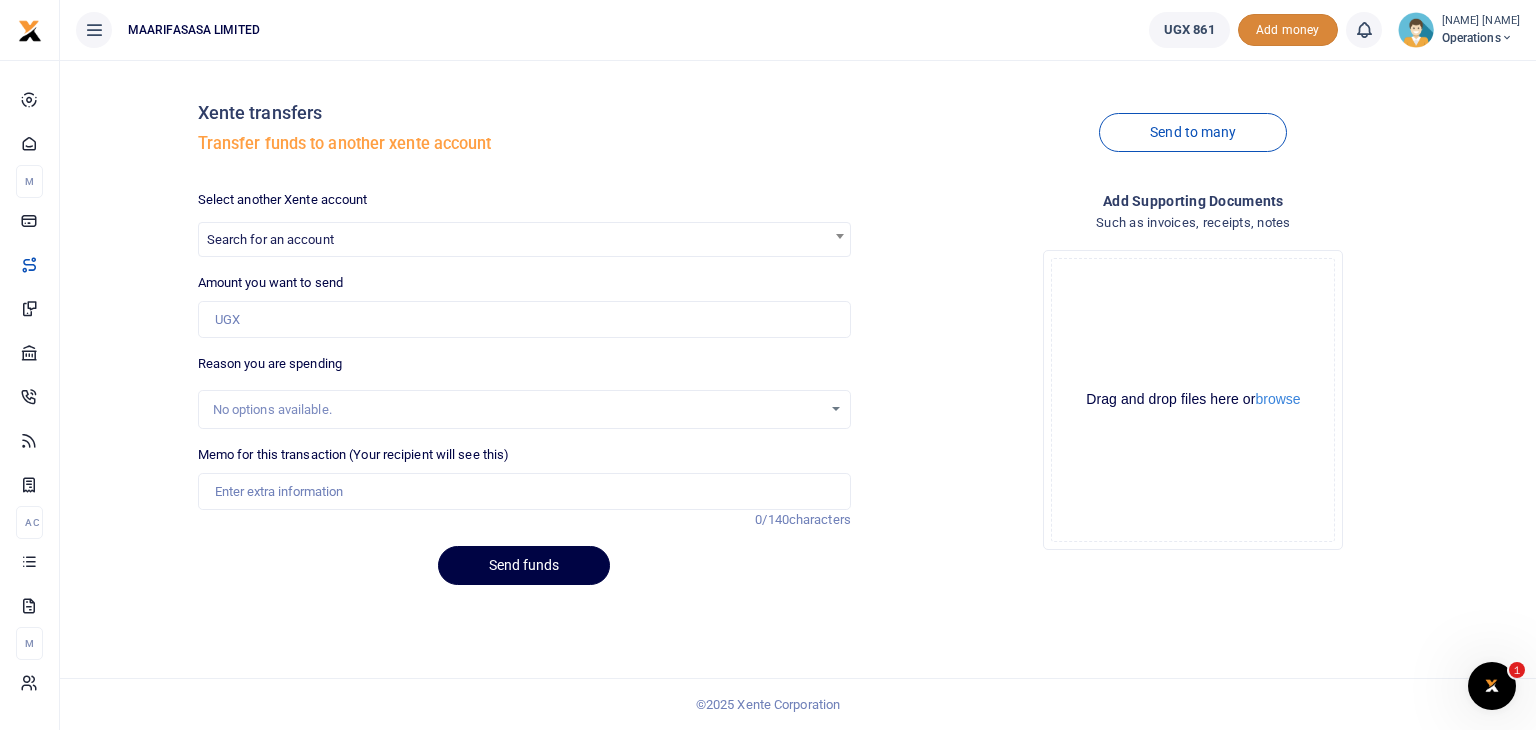 click on "Add money" at bounding box center (1288, 30) 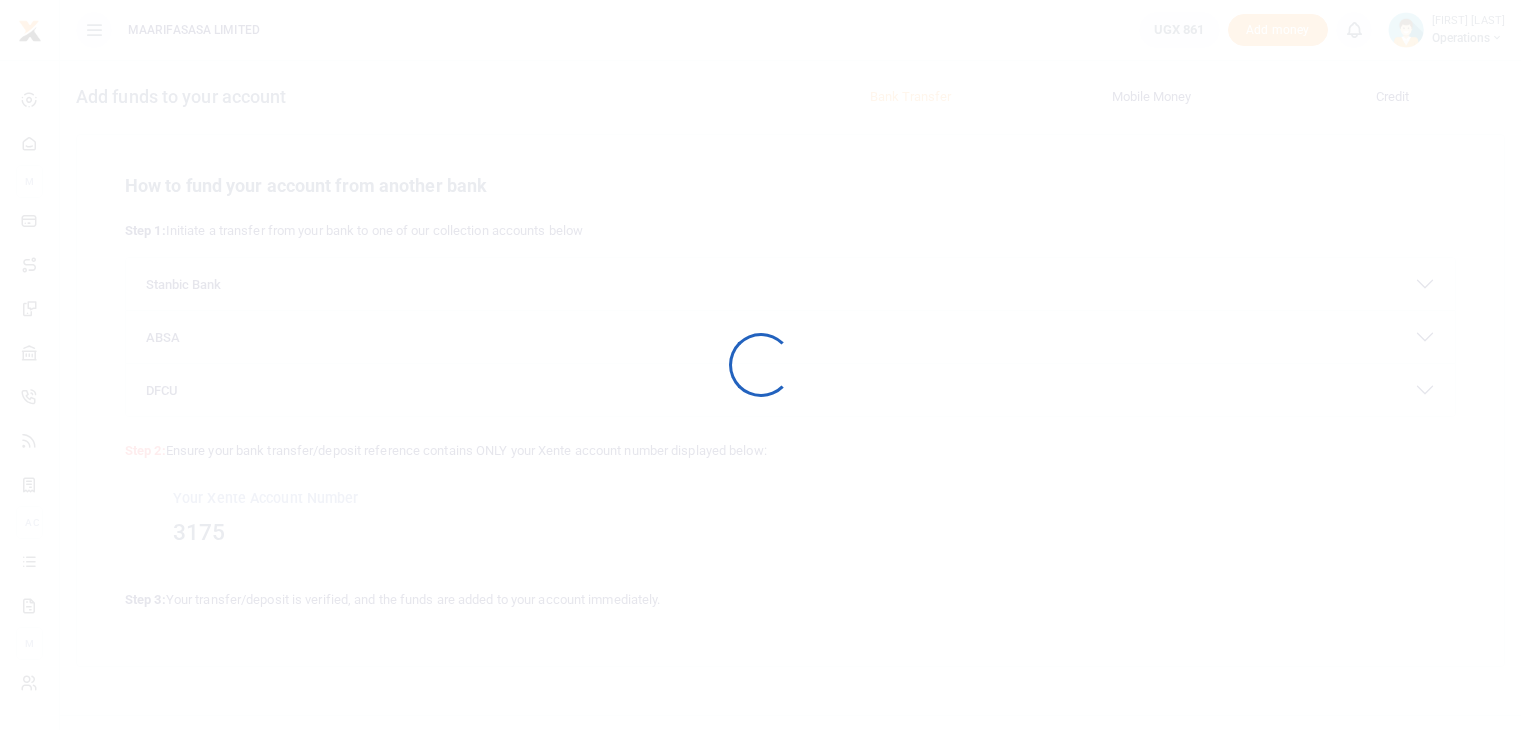 scroll, scrollTop: 0, scrollLeft: 0, axis: both 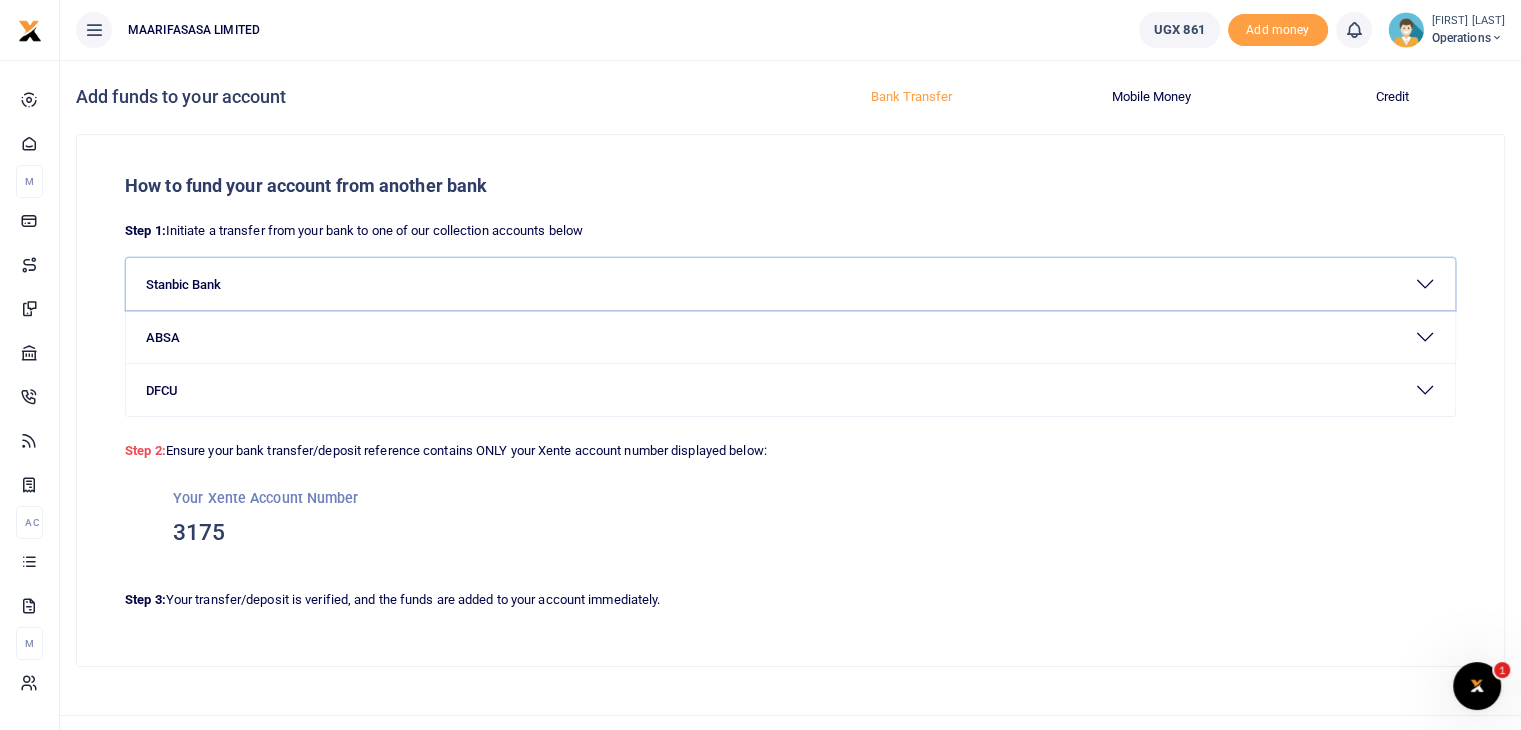 click on "Stanbic Bank" at bounding box center (790, 284) 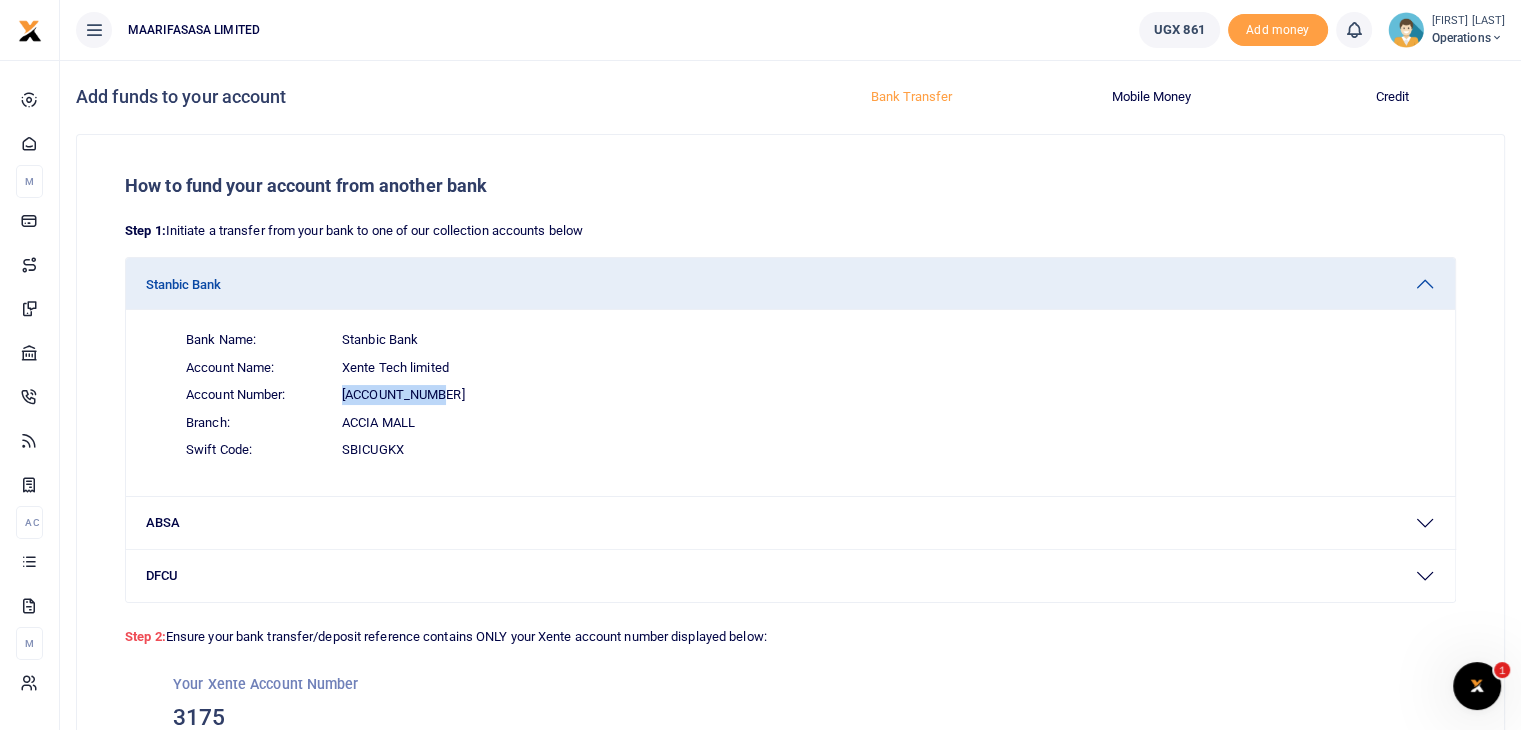 drag, startPoint x: 436, startPoint y: 390, endPoint x: 340, endPoint y: 393, distance: 96.04687 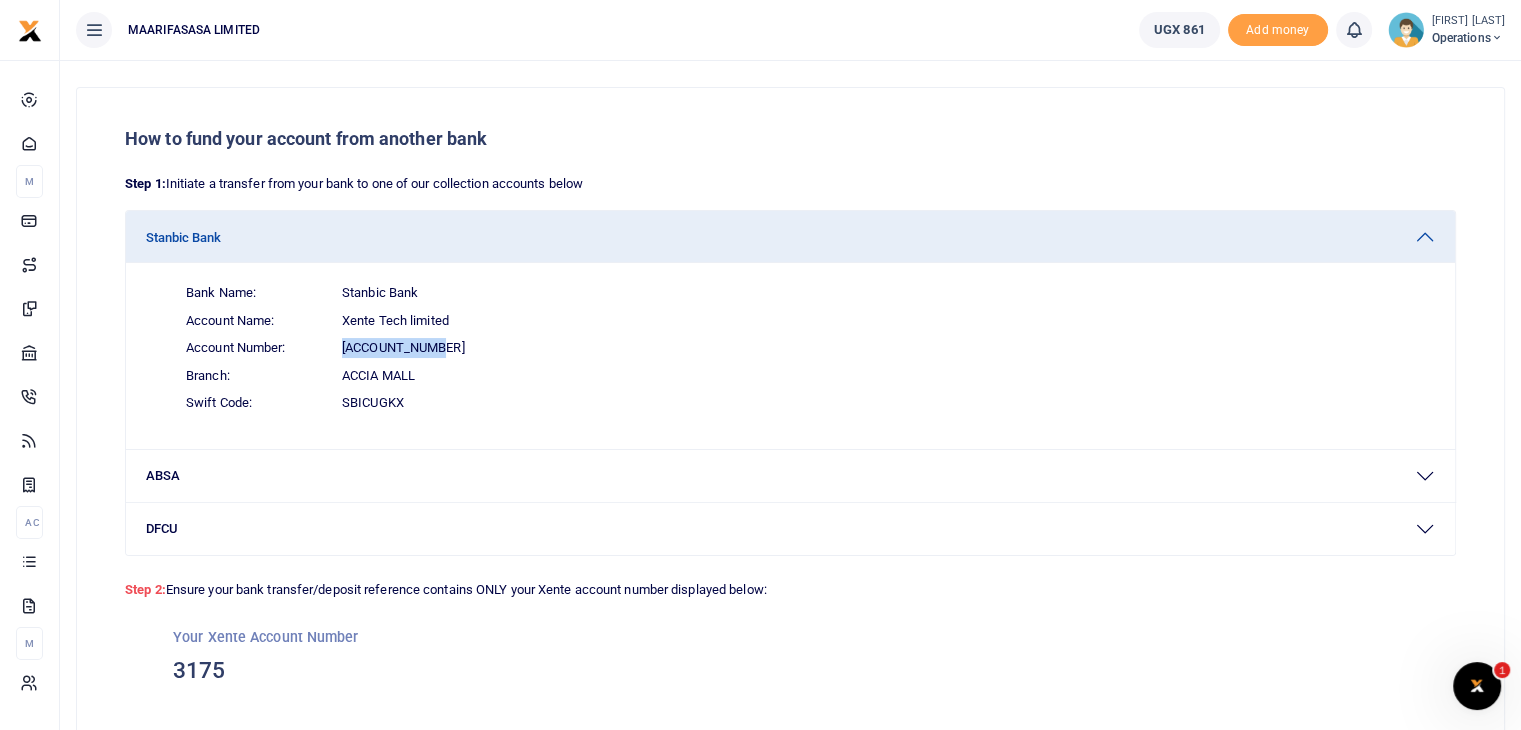 scroll, scrollTop: 46, scrollLeft: 0, axis: vertical 